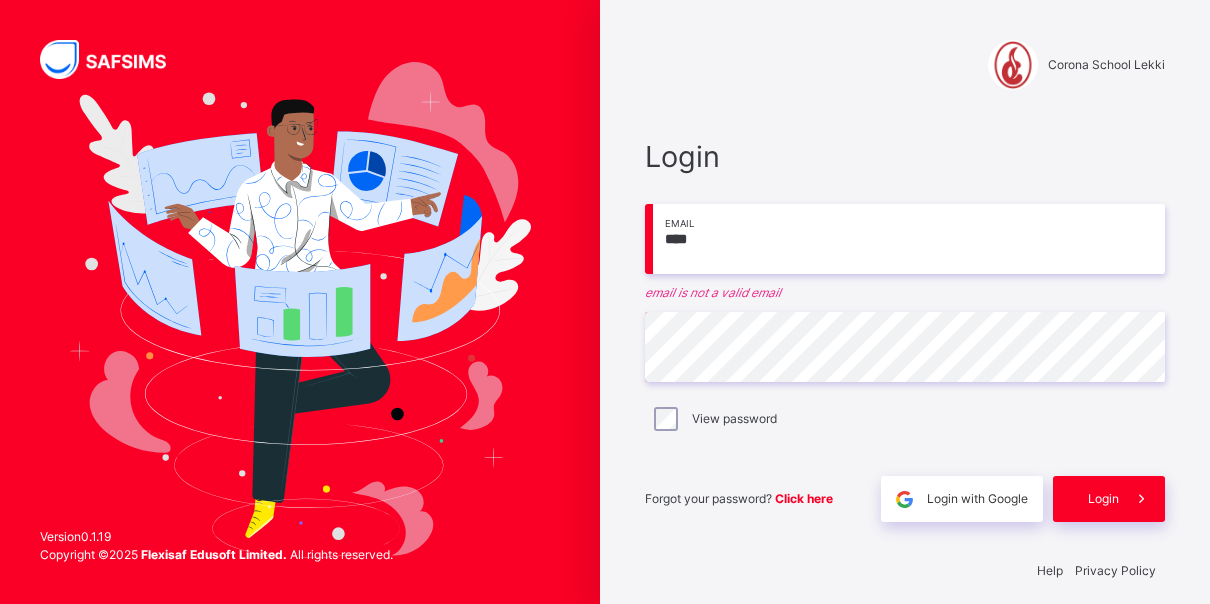 scroll, scrollTop: 0, scrollLeft: 0, axis: both 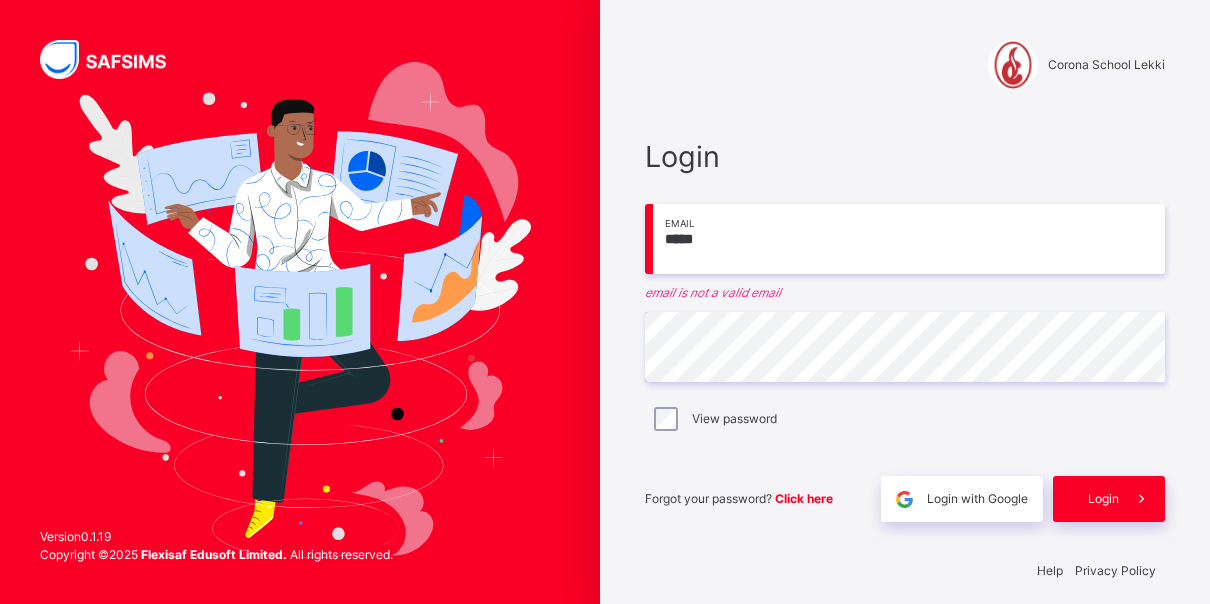 type on "**********" 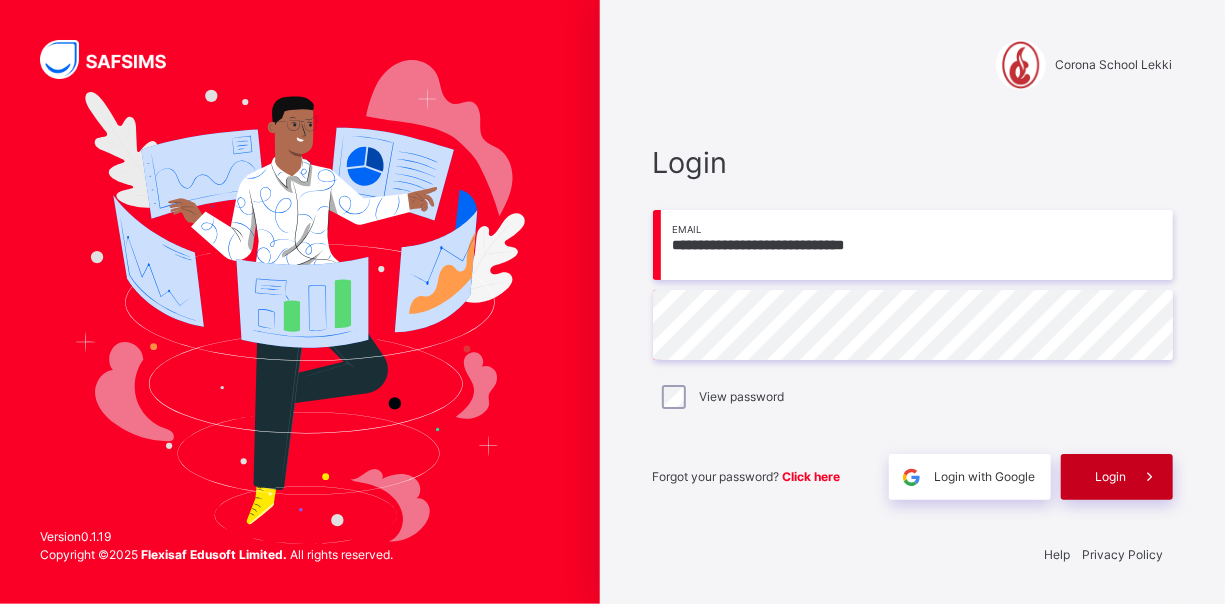 click on "Login" at bounding box center [1111, 477] 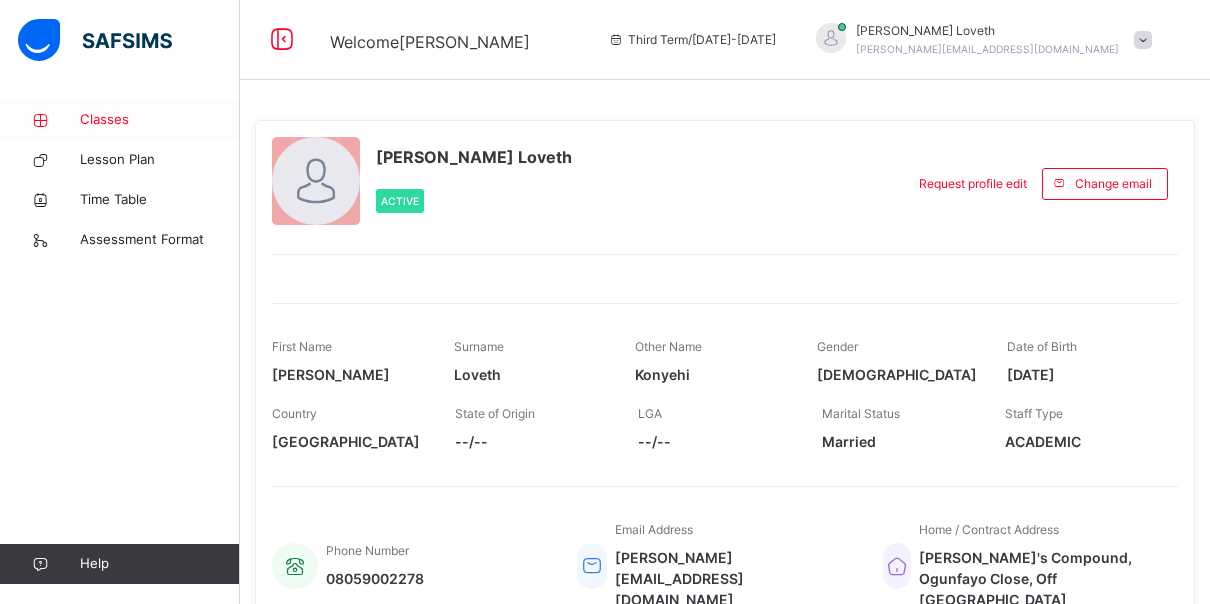 click on "Classes" at bounding box center [160, 120] 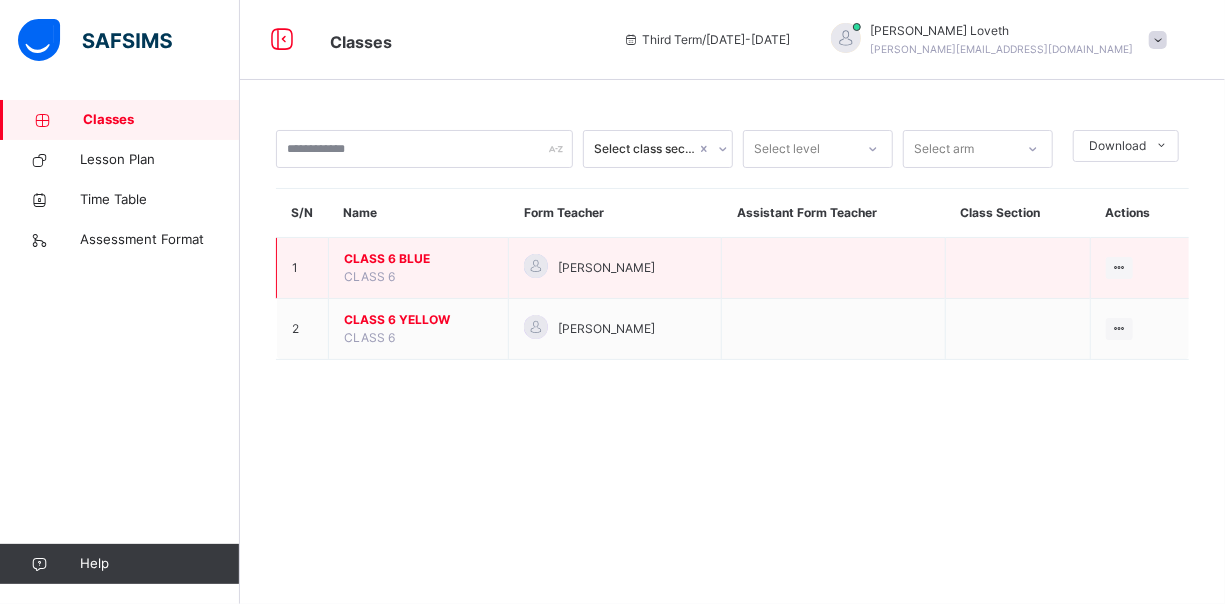 click on "CLASS 6   BLUE" at bounding box center (418, 259) 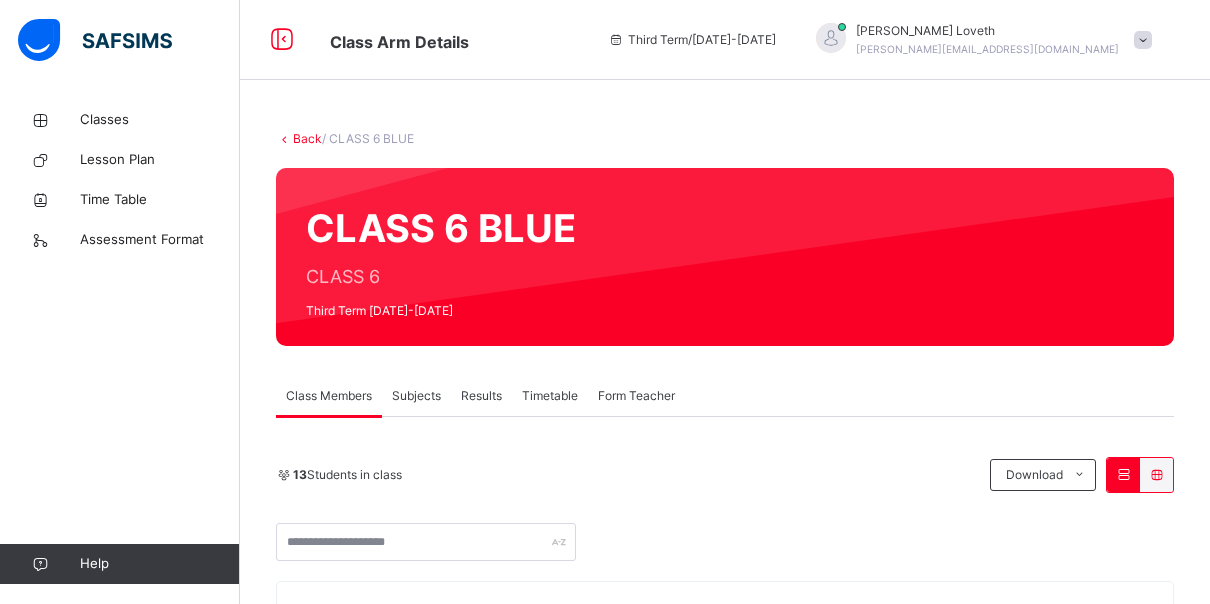 click on "Subjects" at bounding box center [416, 396] 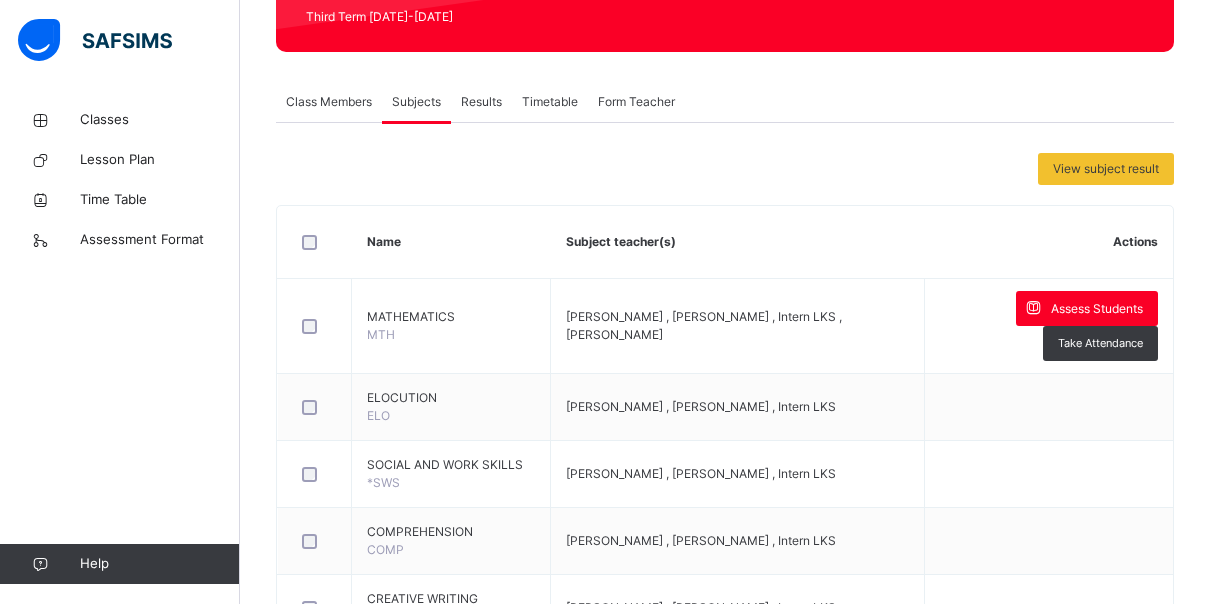 scroll, scrollTop: 322, scrollLeft: 0, axis: vertical 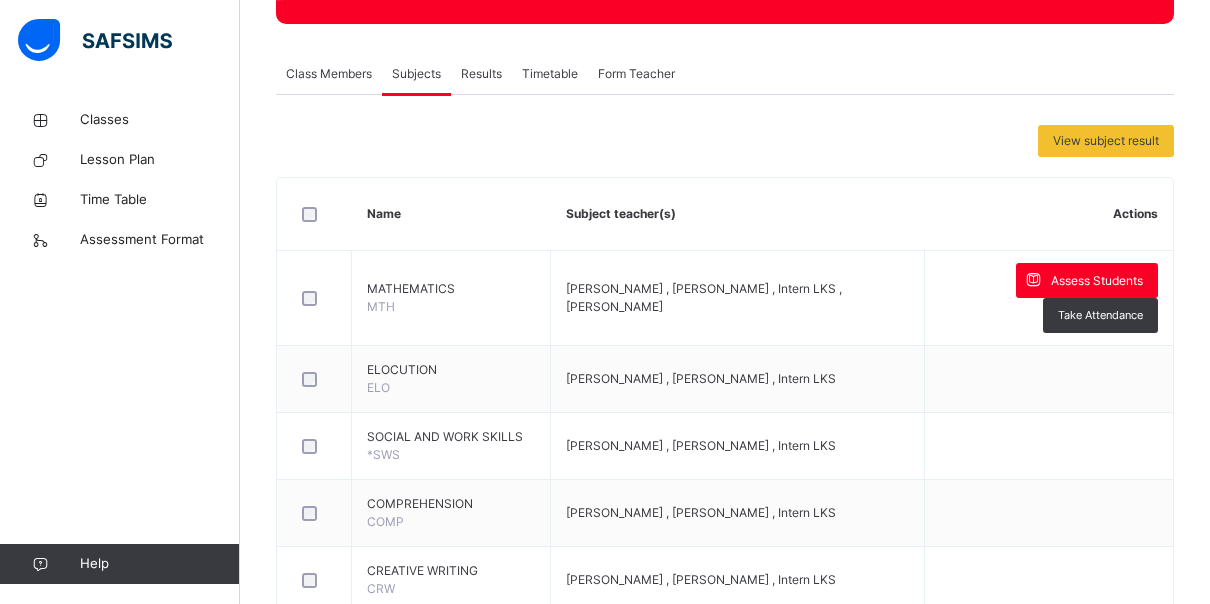 click on "Assess Students" at bounding box center [1097, 281] 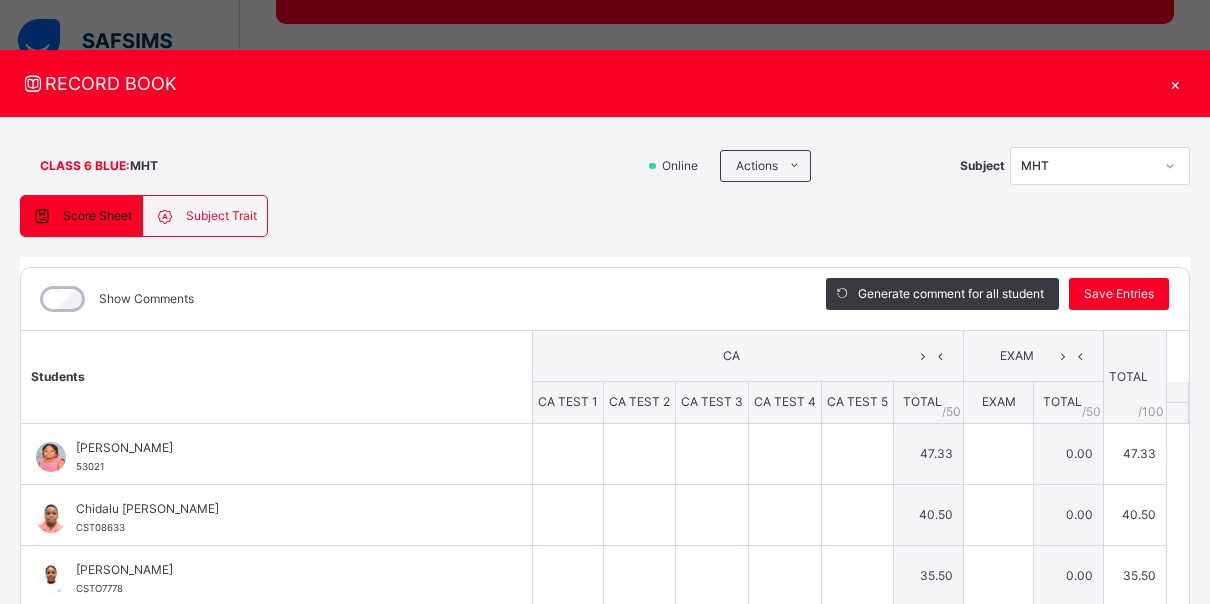 type on "****" 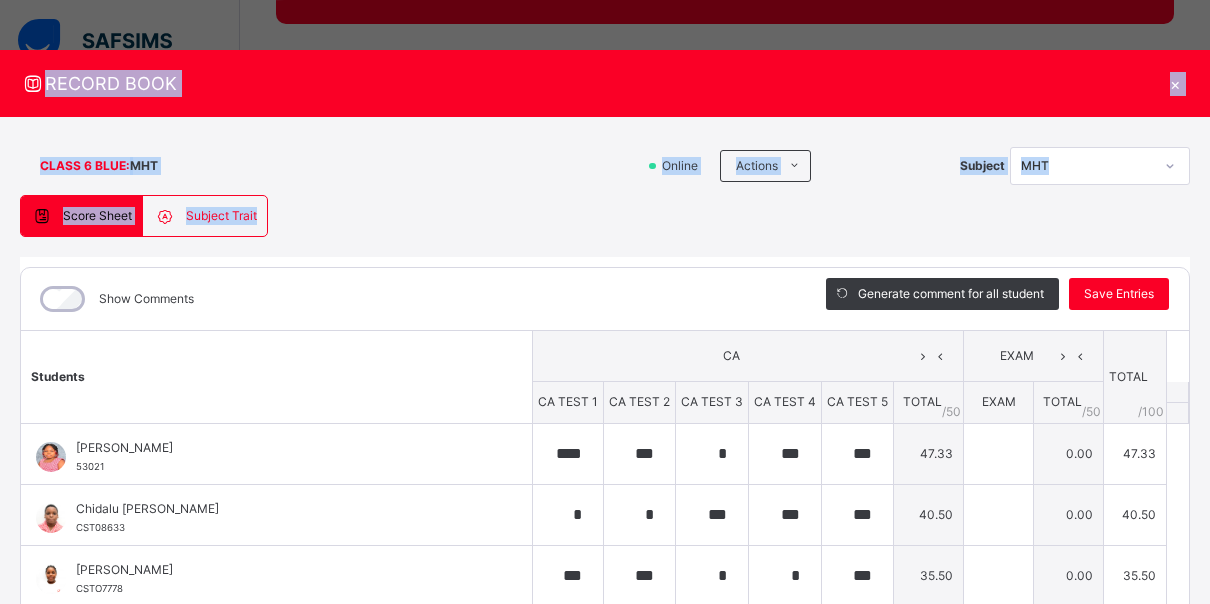 drag, startPoint x: 1199, startPoint y: 202, endPoint x: 1217, endPoint y: 290, distance: 89.822044 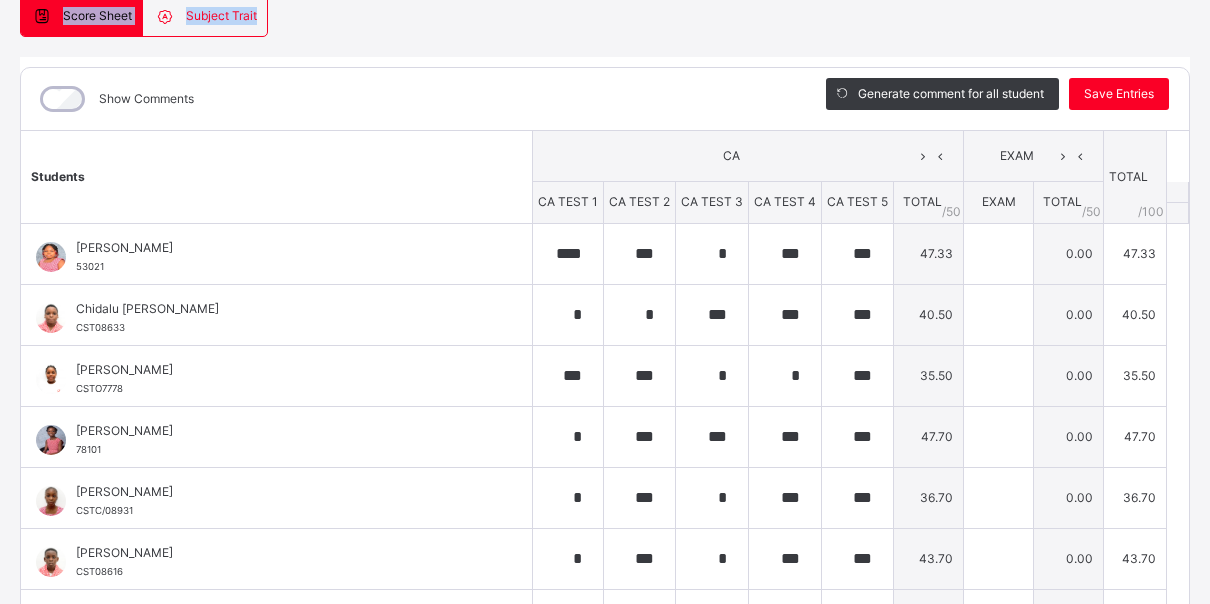 scroll, scrollTop: 193, scrollLeft: 0, axis: vertical 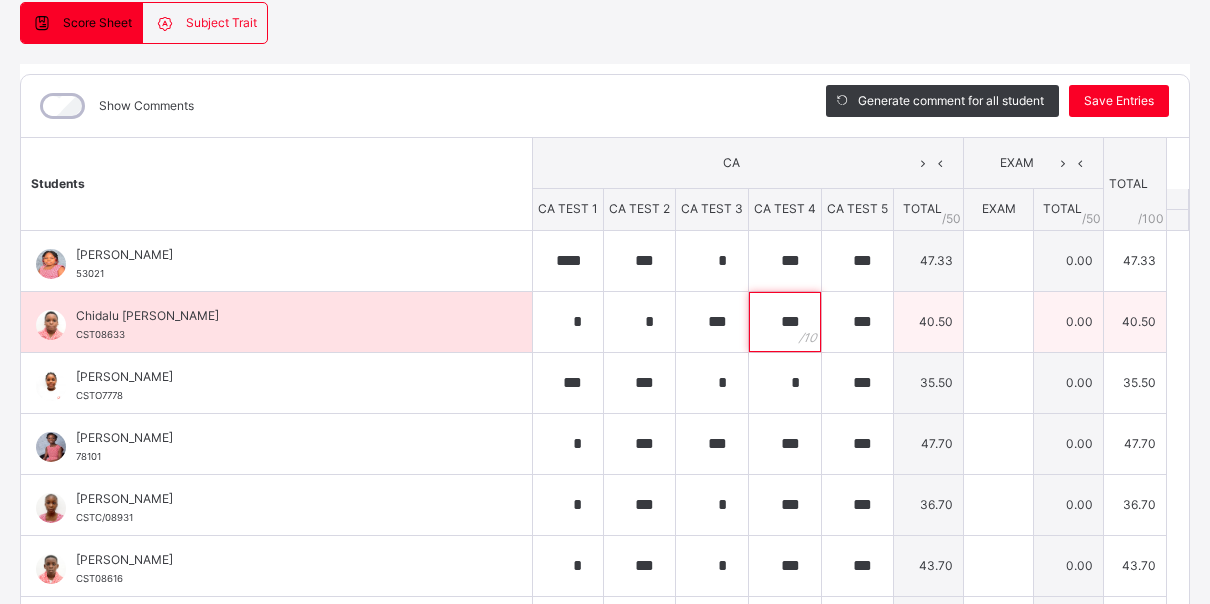 drag, startPoint x: 781, startPoint y: 322, endPoint x: 737, endPoint y: 318, distance: 44.181442 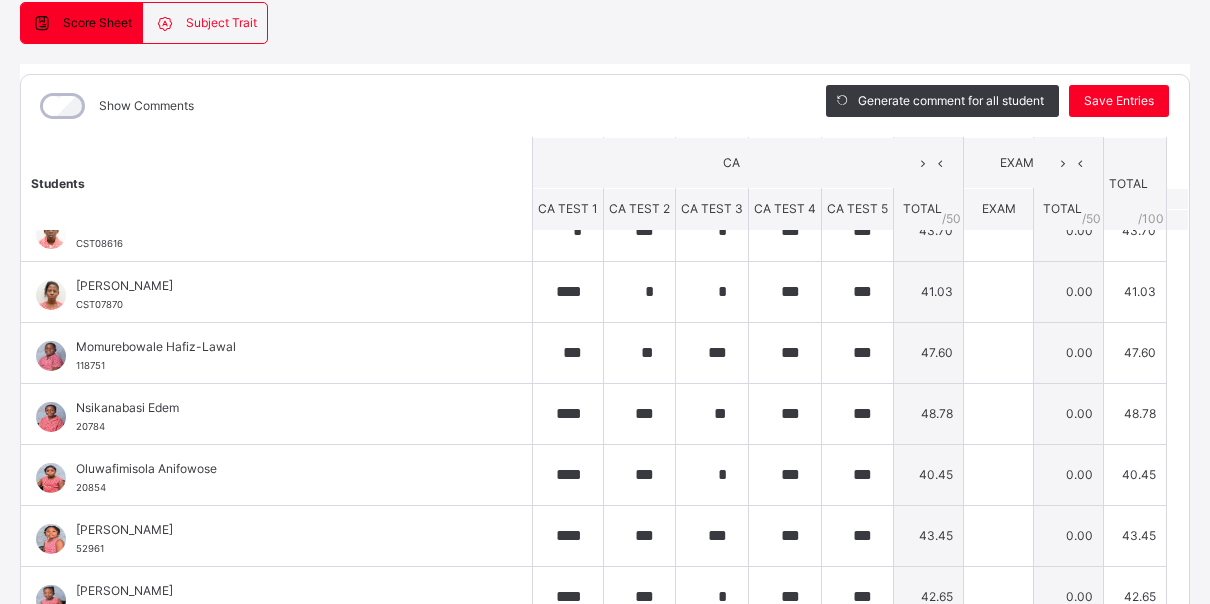 scroll, scrollTop: 380, scrollLeft: 0, axis: vertical 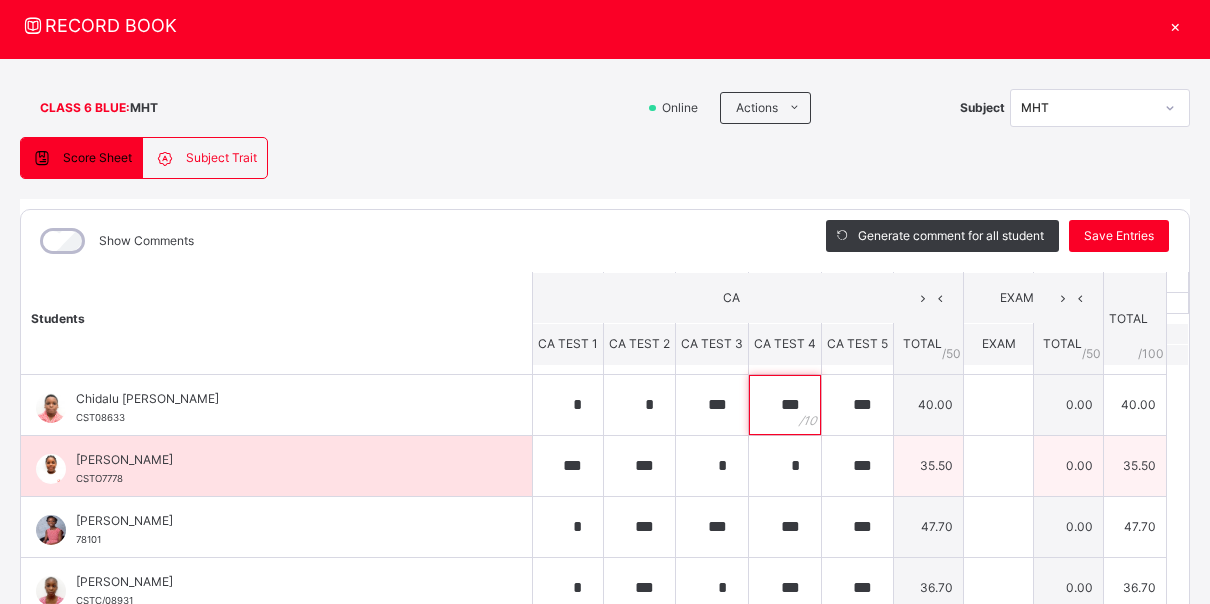 type on "***" 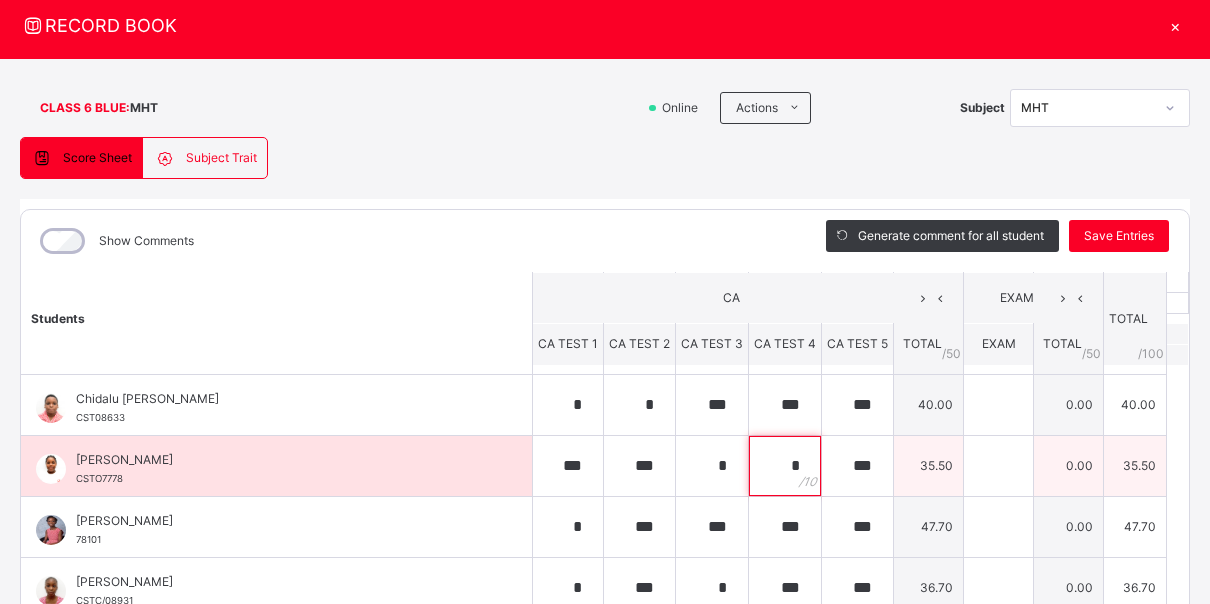 drag, startPoint x: 781, startPoint y: 463, endPoint x: 727, endPoint y: 473, distance: 54.91812 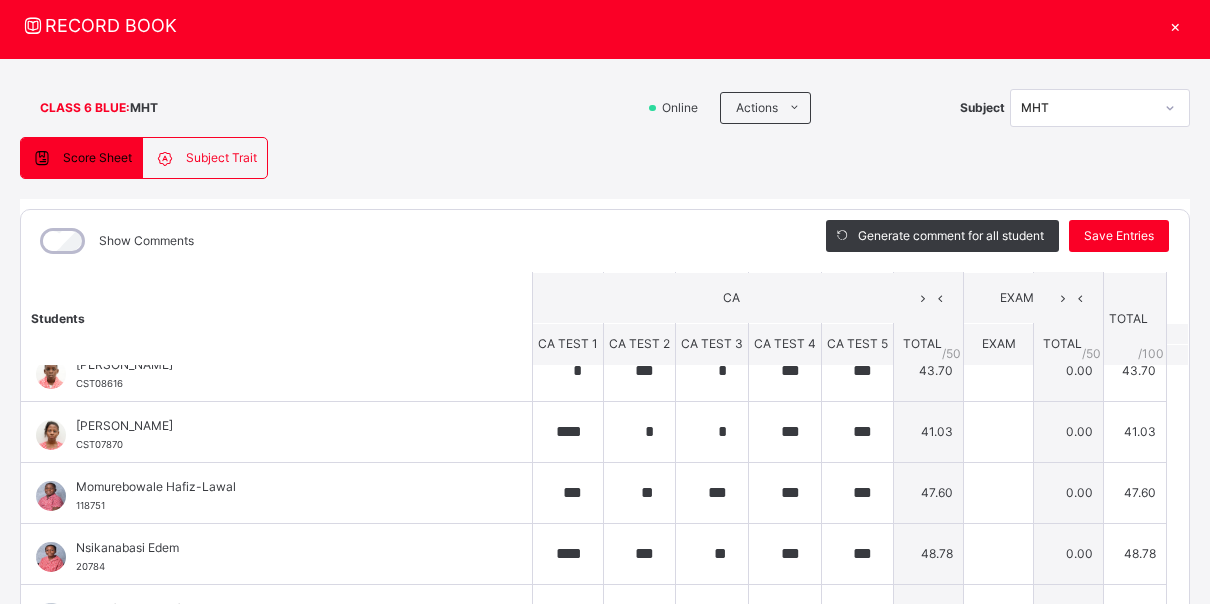 scroll, scrollTop: 380, scrollLeft: 0, axis: vertical 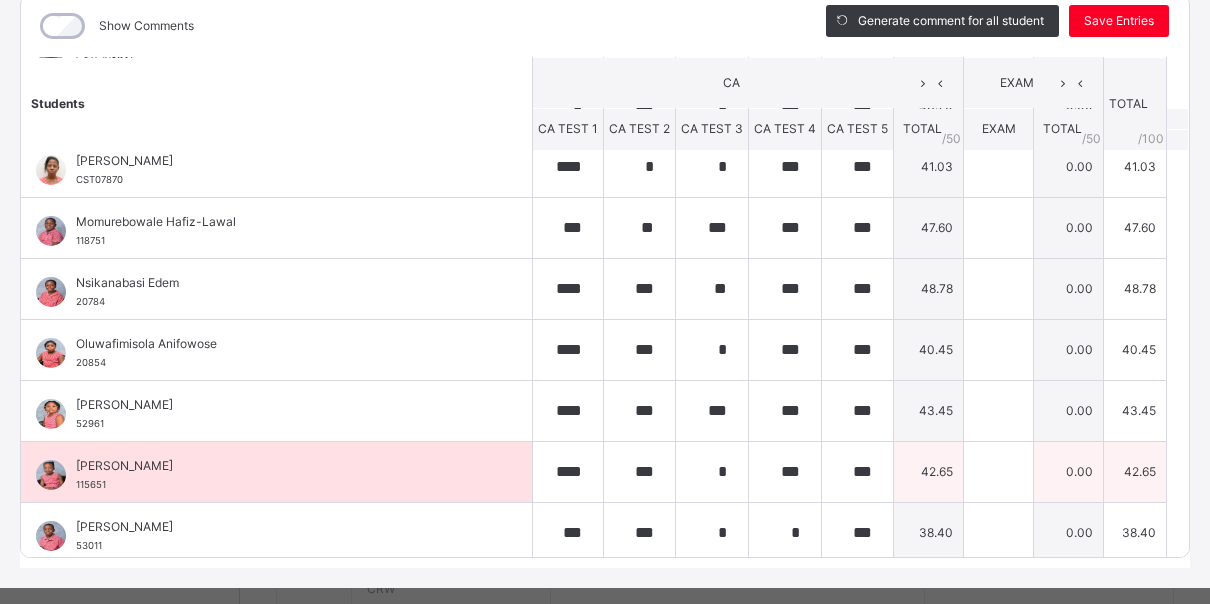 type on "***" 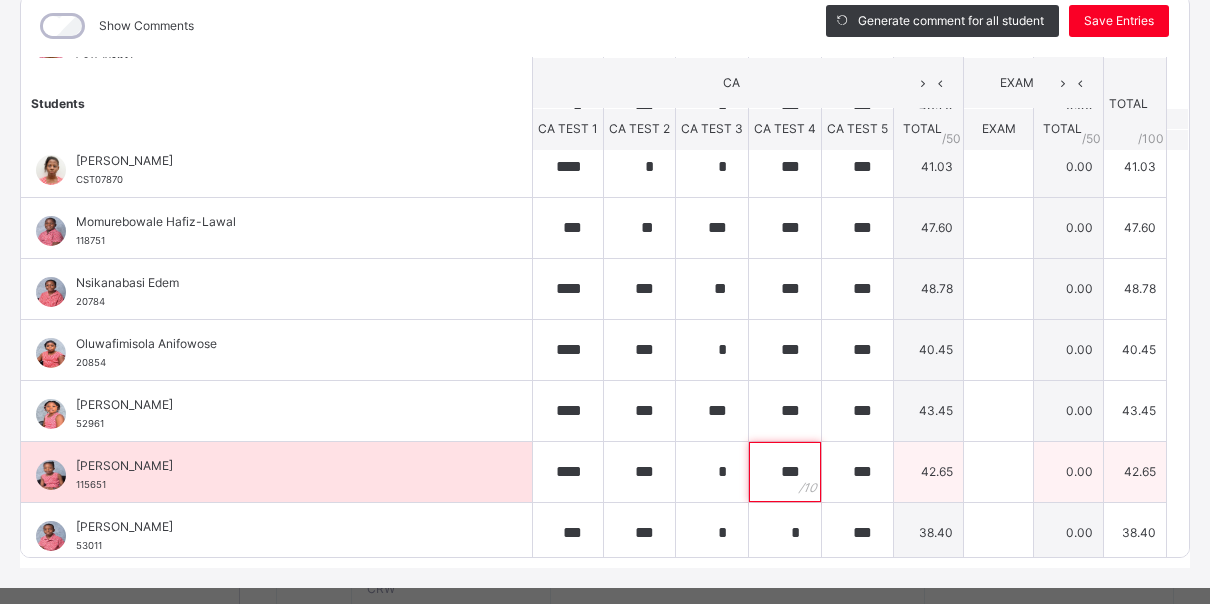 click on "***" at bounding box center [785, 472] 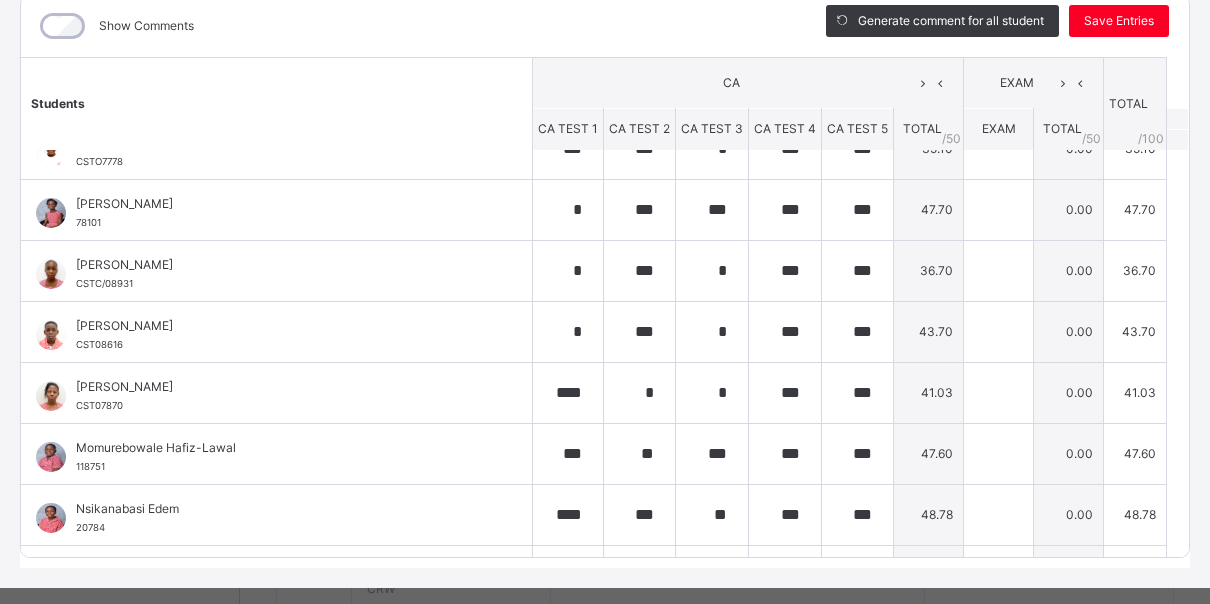 scroll, scrollTop: 122, scrollLeft: 0, axis: vertical 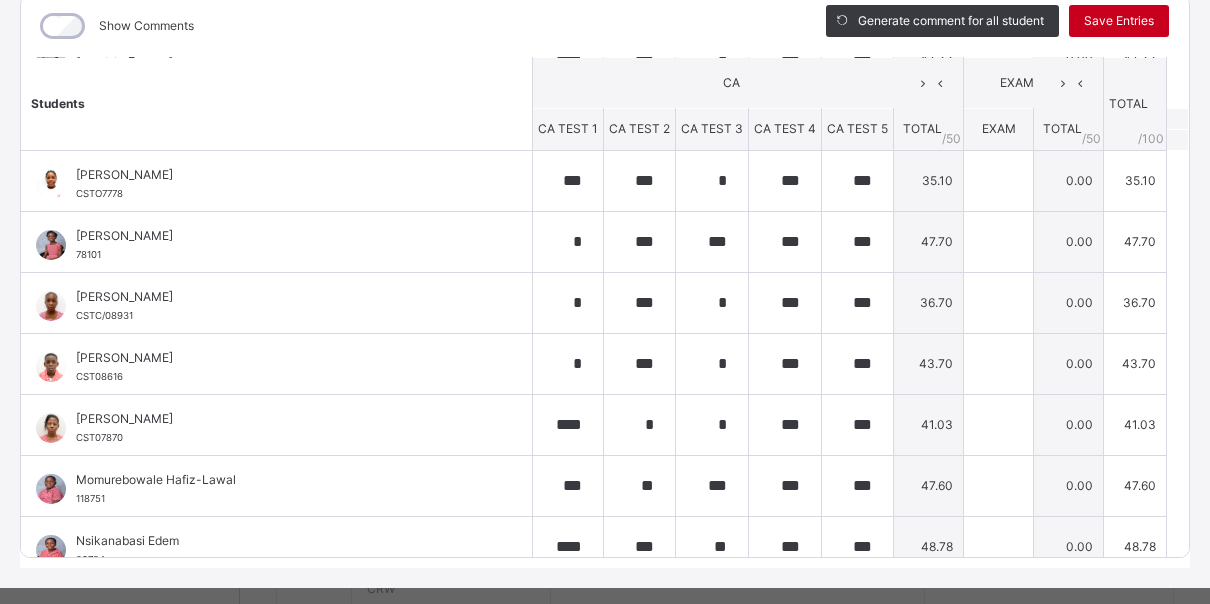 type on "***" 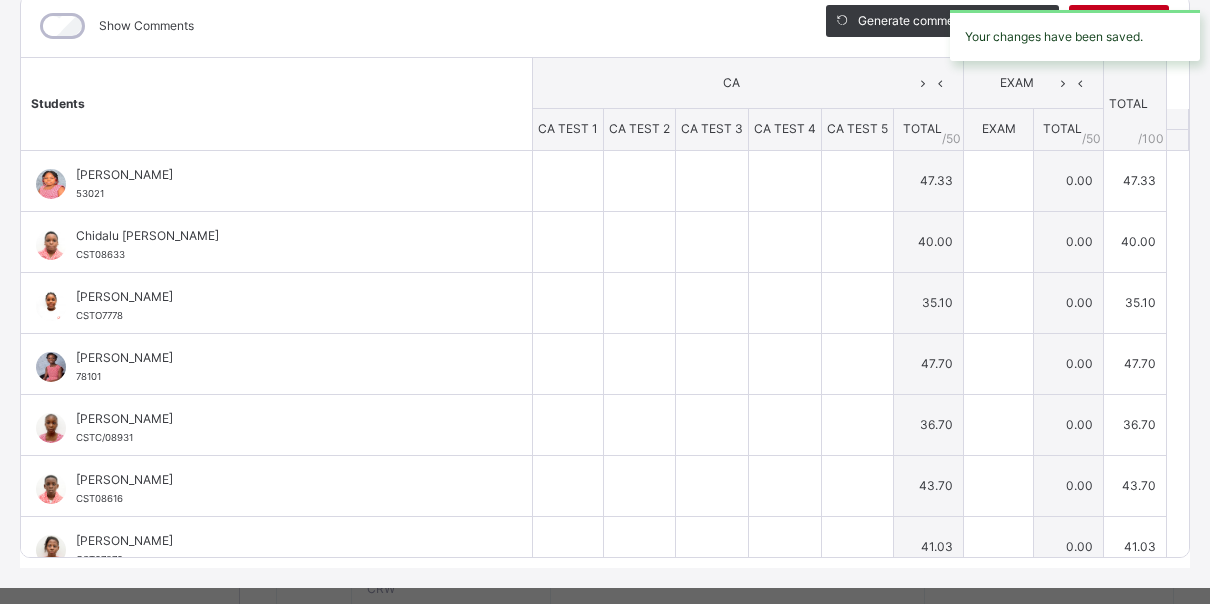 type on "****" 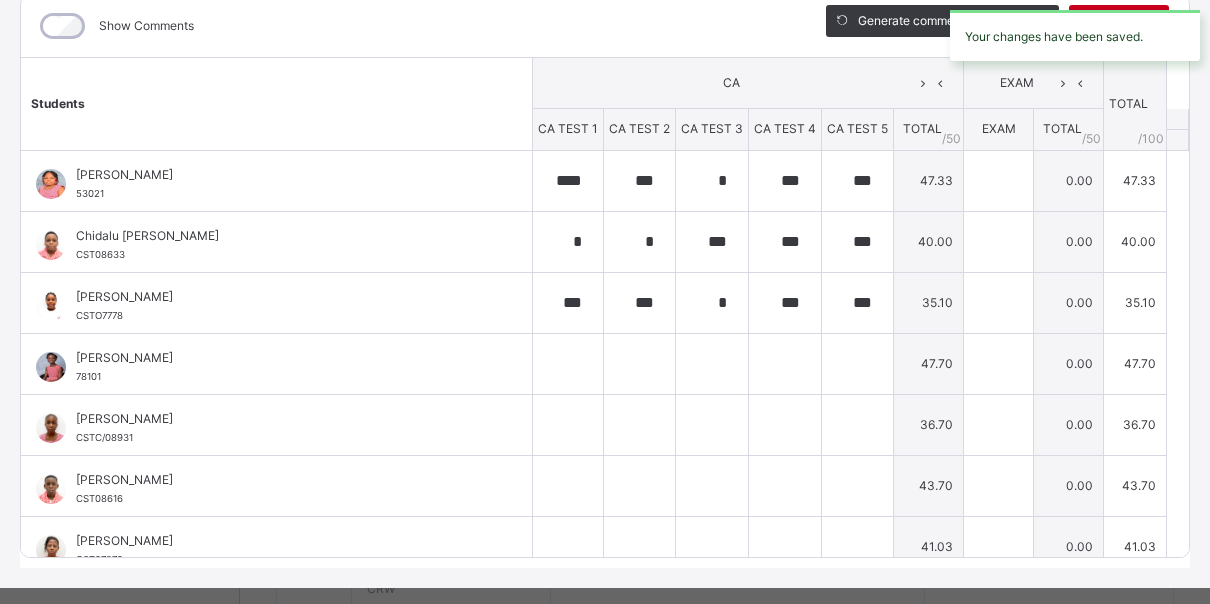 type on "*" 